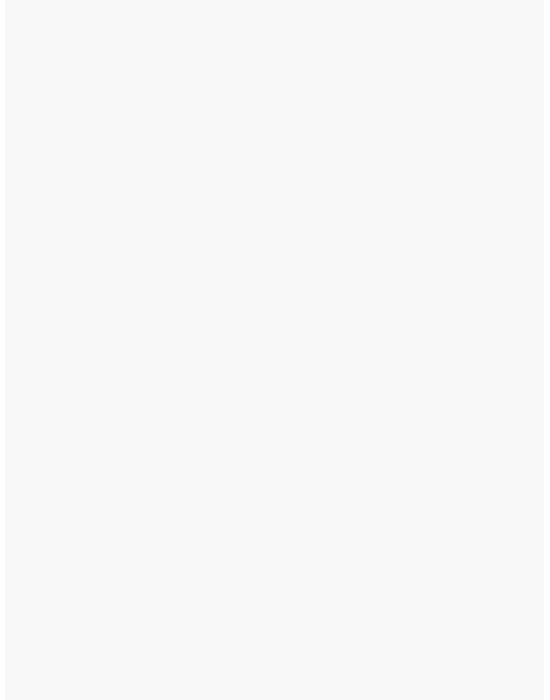scroll, scrollTop: 0, scrollLeft: 0, axis: both 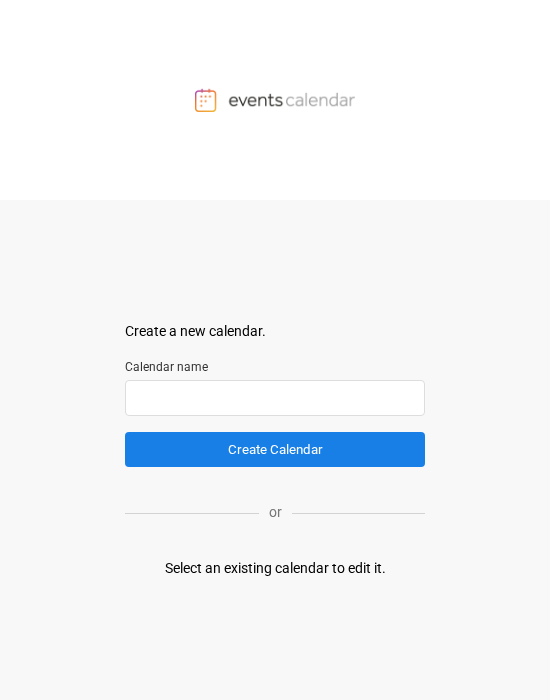 click at bounding box center [275, 398] 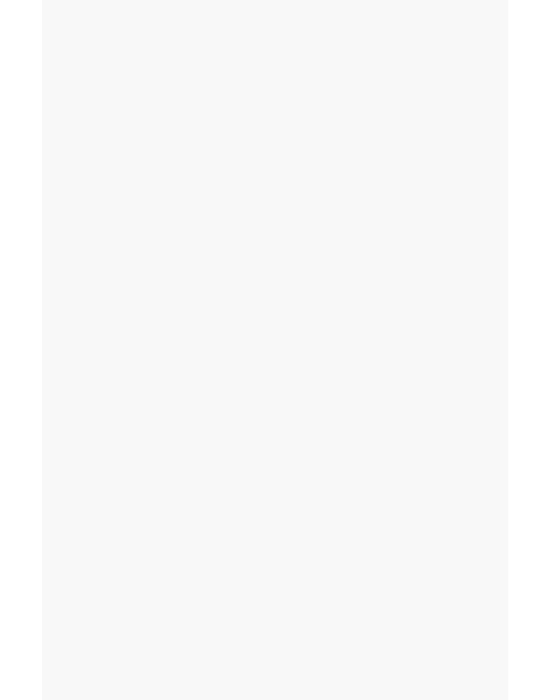 scroll, scrollTop: 0, scrollLeft: 0, axis: both 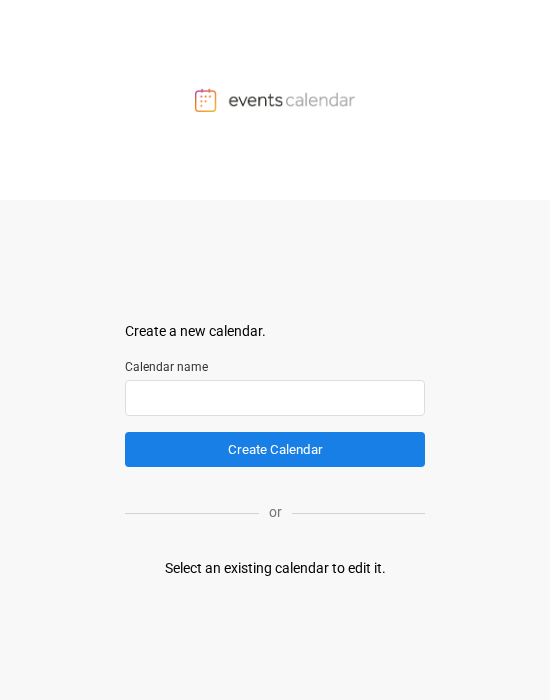 click at bounding box center (275, 398) 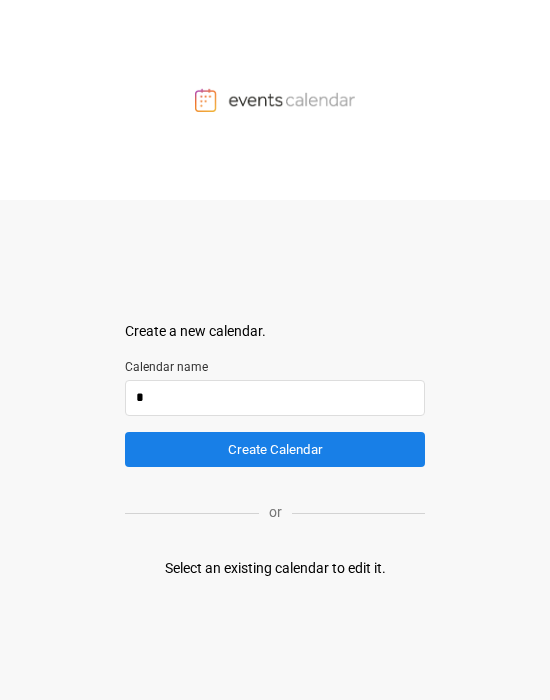 type 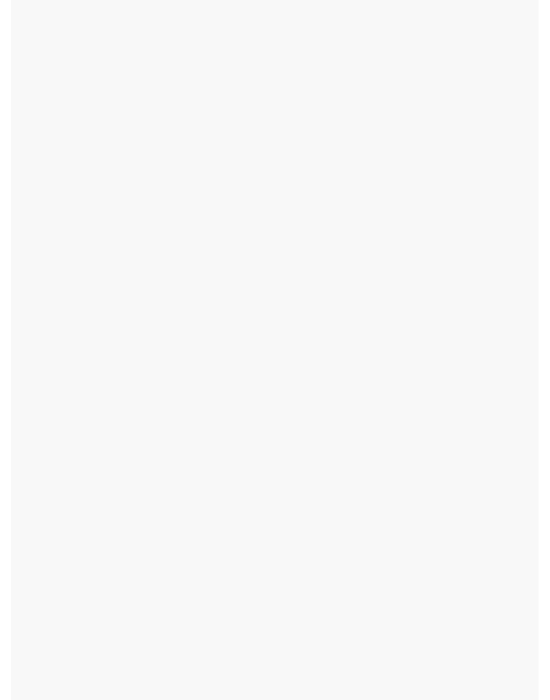 scroll, scrollTop: 0, scrollLeft: 0, axis: both 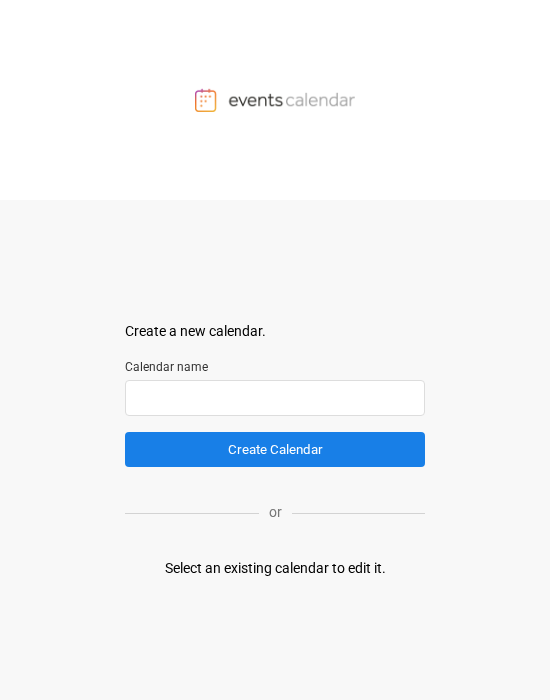 click at bounding box center [275, 398] 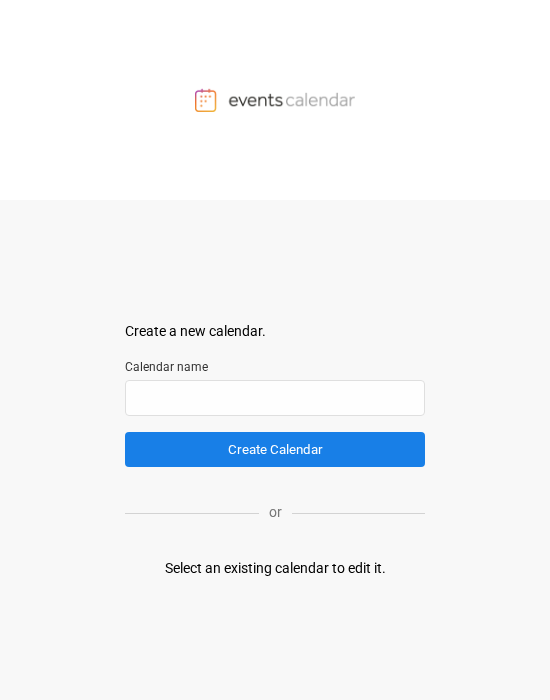 click on "Select an existing calendar to edit it." at bounding box center [275, 568] 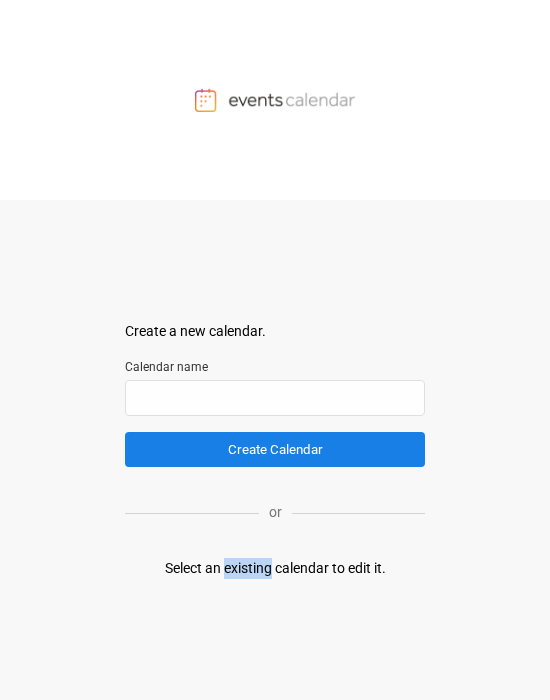 click on "Select an existing calendar to edit it." at bounding box center [275, 568] 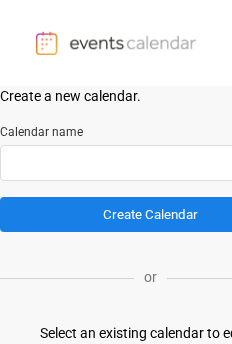 click at bounding box center (150, 163) 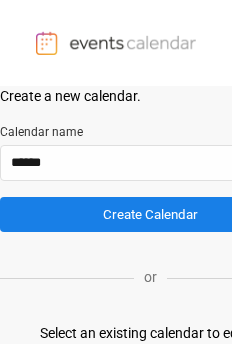 type on "******" 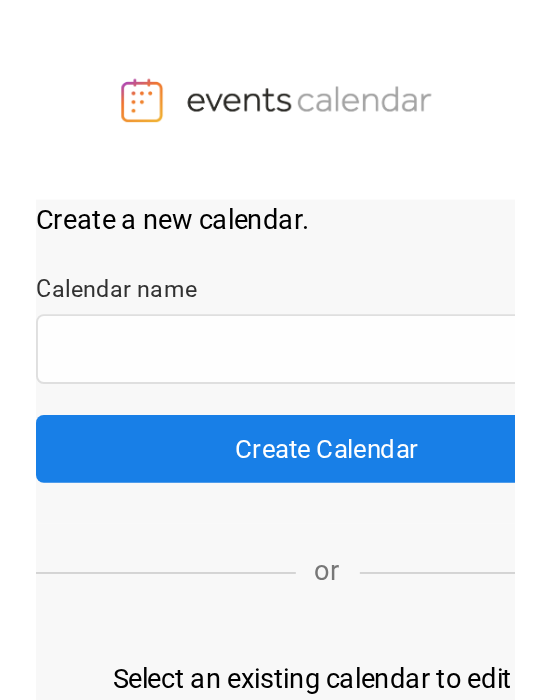 scroll, scrollTop: 0, scrollLeft: 0, axis: both 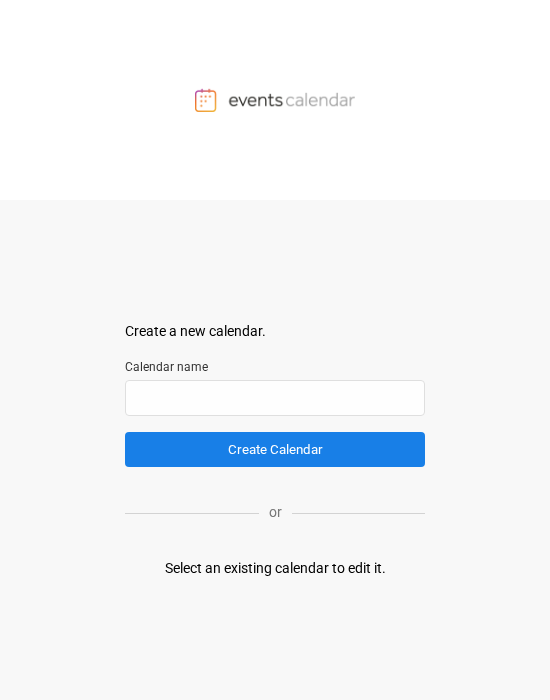 click on "Select an existing calendar to edit it." at bounding box center [275, 568] 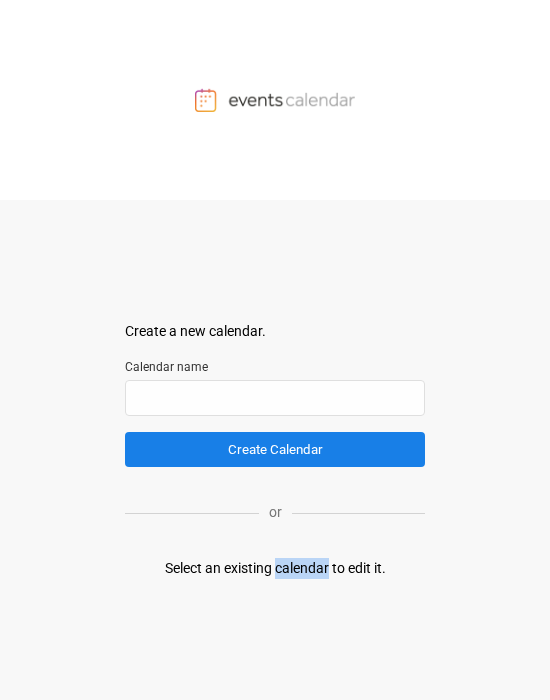 click on "Select an existing calendar to edit it." at bounding box center [275, 568] 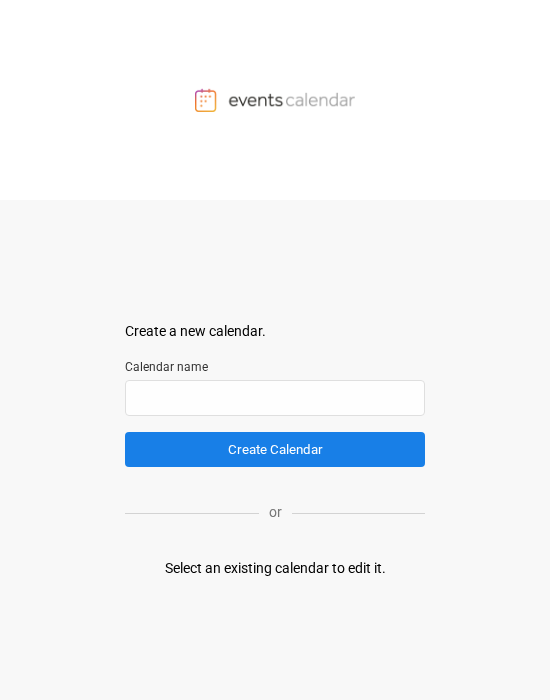 click on "Select an existing calendar to edit it." at bounding box center [275, 568] 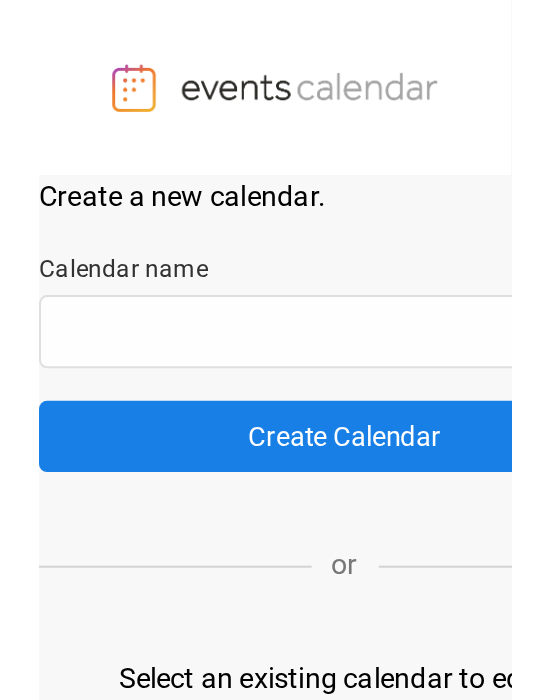 scroll, scrollTop: 0, scrollLeft: 0, axis: both 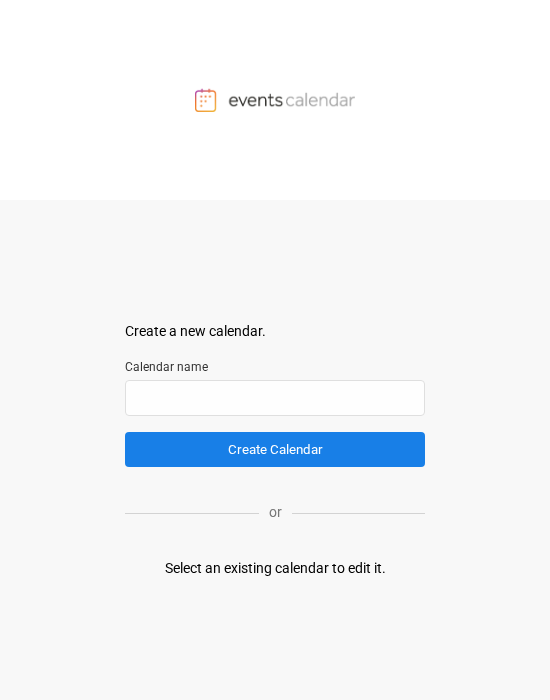 click on "Select an existing calendar to edit it." at bounding box center (275, 568) 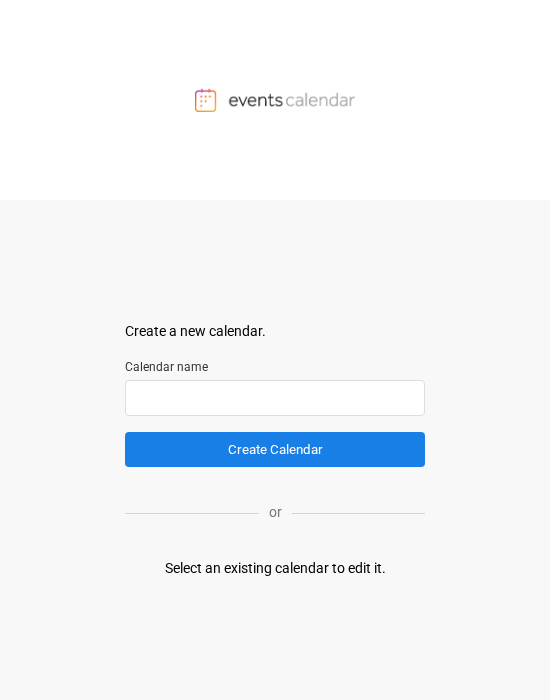 click at bounding box center [275, 398] 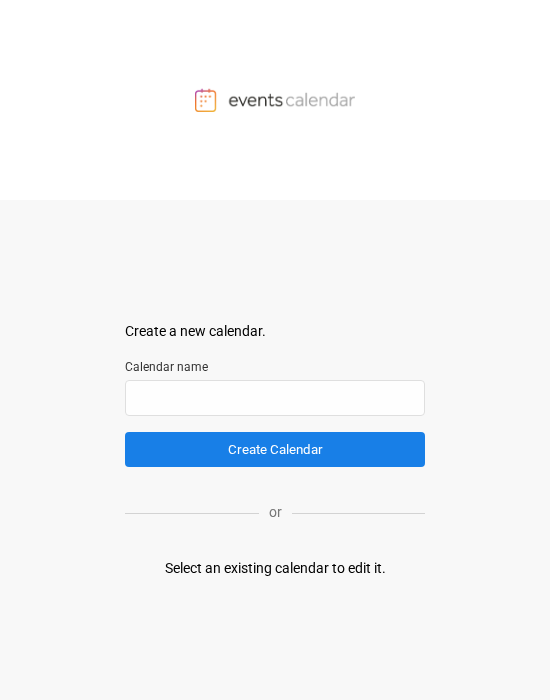 click on "Create a new calendar.
Select a container to insert the calendar into.
Calendar name
Create Calendar
or
Select an existing calendar to edit it." at bounding box center [275, 450] 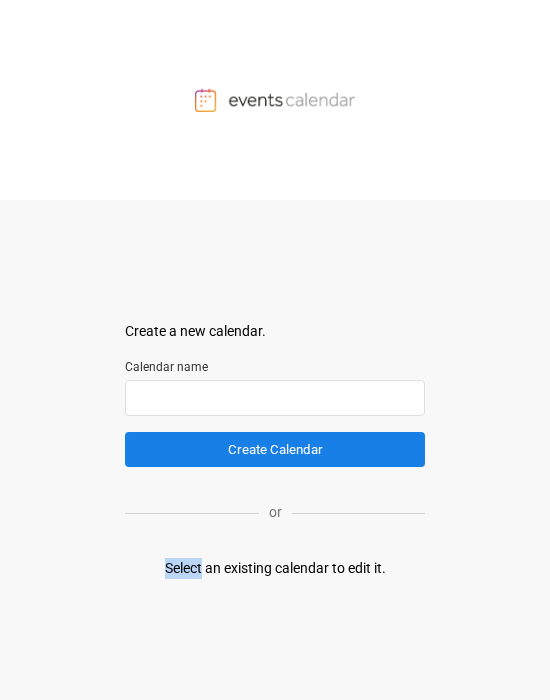 drag, startPoint x: 333, startPoint y: 554, endPoint x: 322, endPoint y: 571, distance: 20.248457 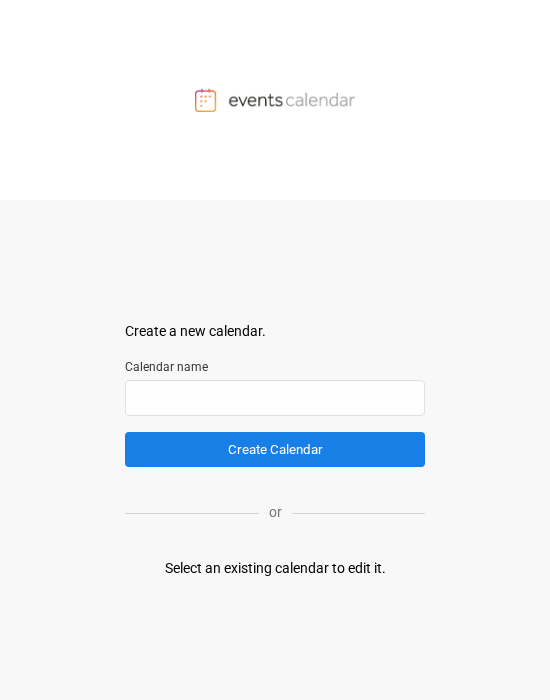 click on "Create a new calendar.
Select a container to insert the calendar into.
Calendar name
Create Calendar
or
Select an existing calendar to edit it." at bounding box center (275, 450) 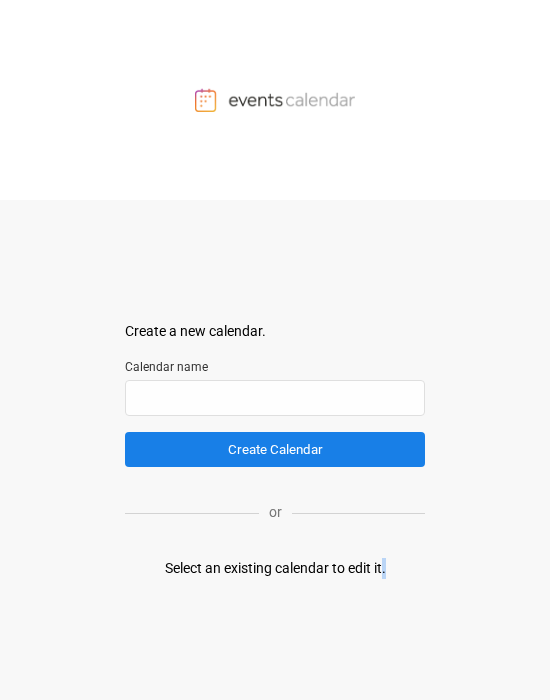 click on "Create a new calendar.
Select a container to insert the calendar into.
Calendar name
Create Calendar
or
Select an existing calendar to edit it." at bounding box center [275, 450] 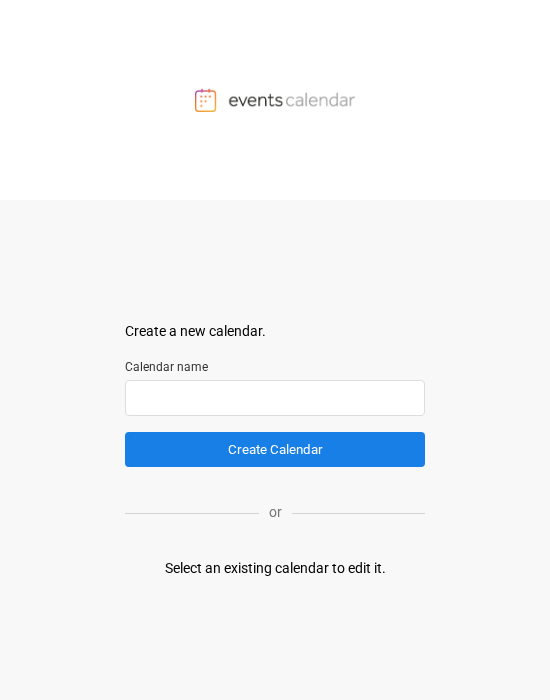 click at bounding box center [275, 398] 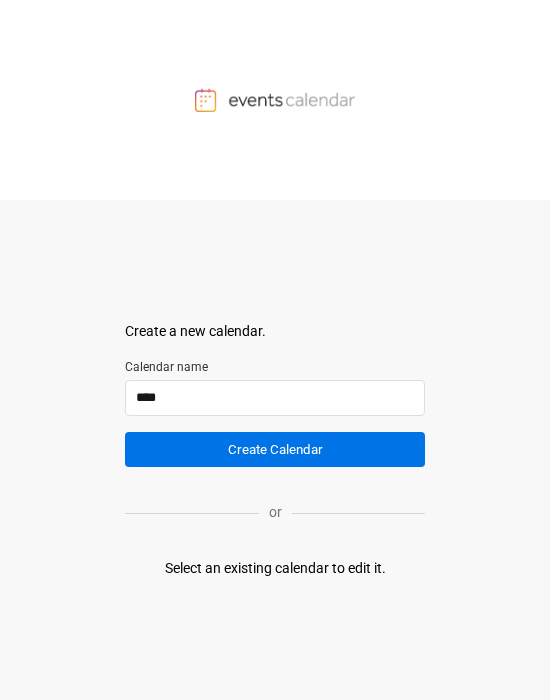 type on "****" 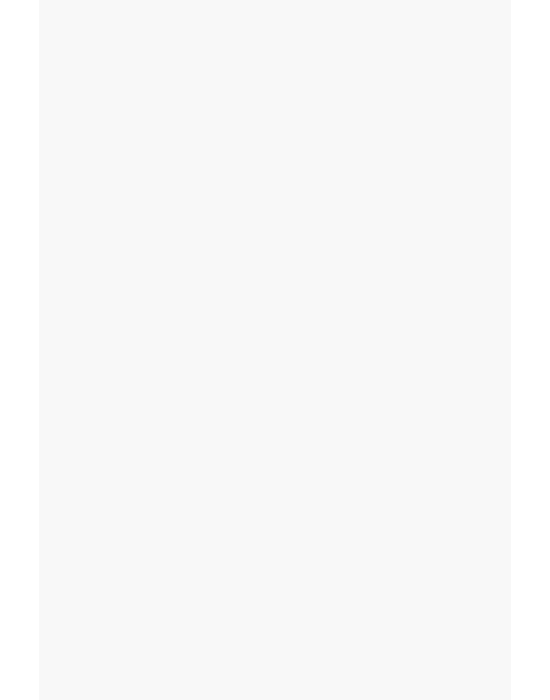 scroll, scrollTop: 0, scrollLeft: 0, axis: both 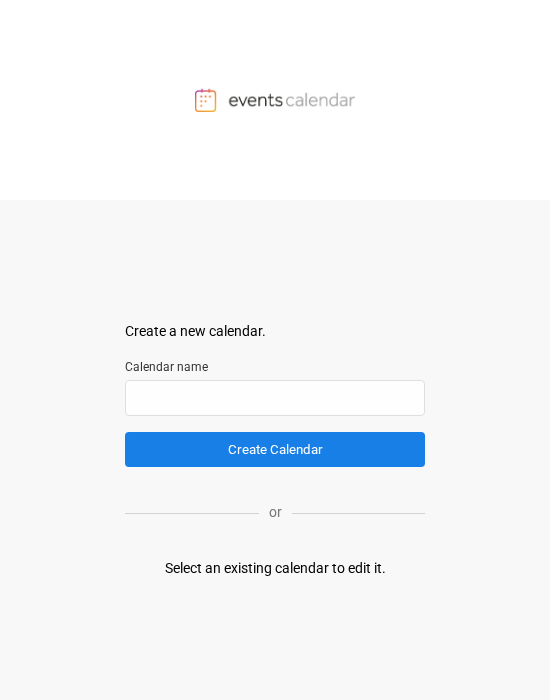 click on "Select an existing calendar to edit it." at bounding box center [275, 568] 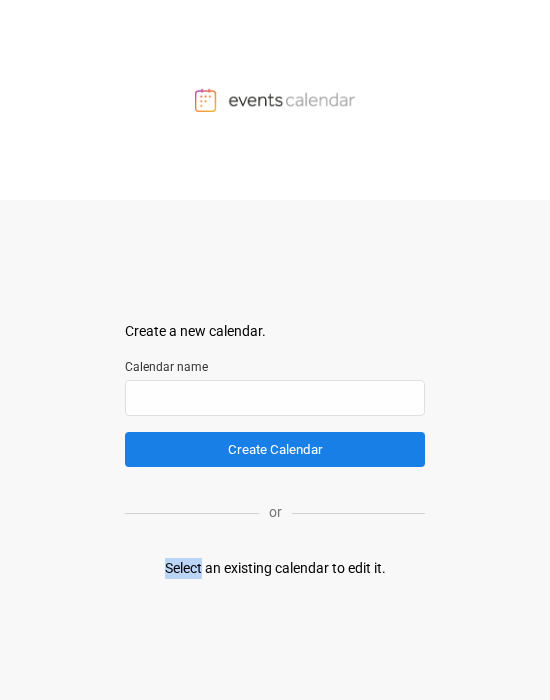 click on "Select an existing calendar to edit it." at bounding box center (275, 568) 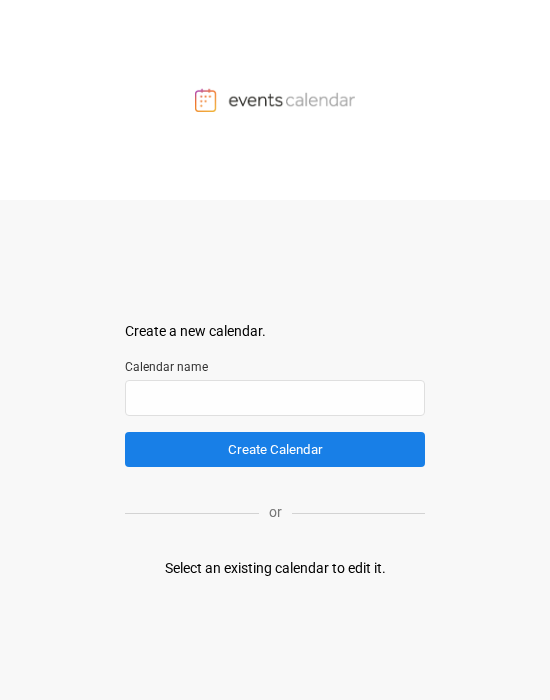 click on "Select an existing calendar to edit it." at bounding box center (275, 568) 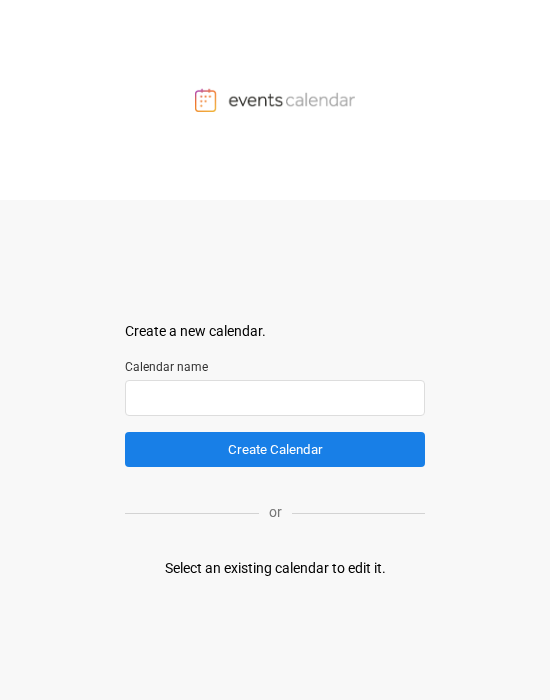 click at bounding box center [275, 398] 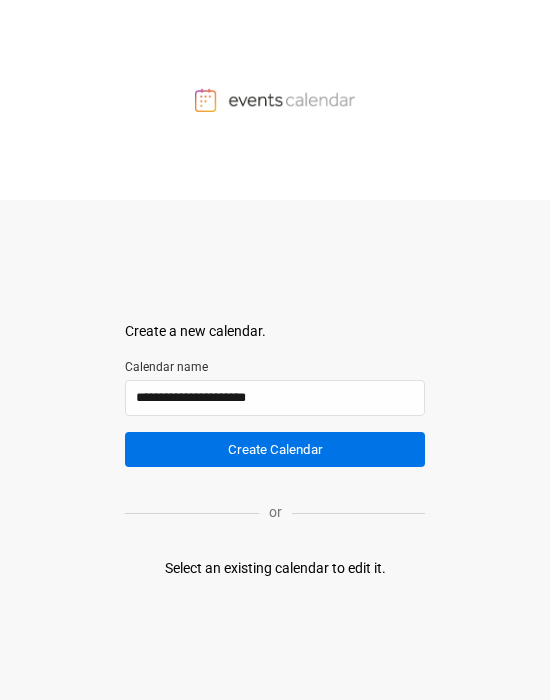 type on "**********" 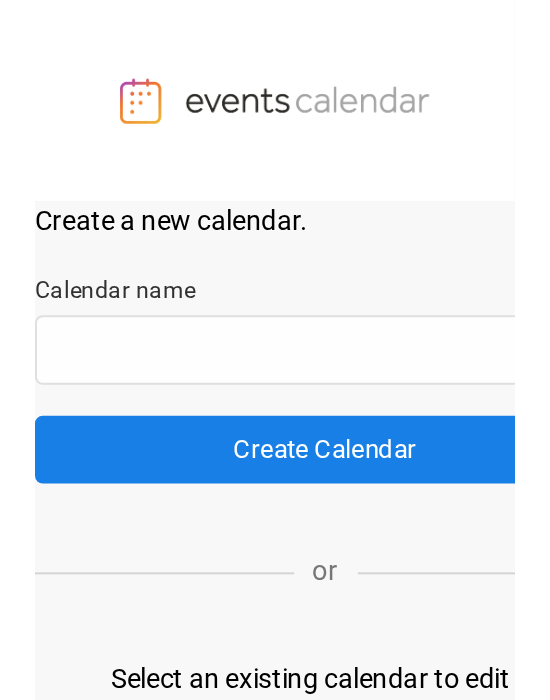 scroll, scrollTop: 0, scrollLeft: 0, axis: both 